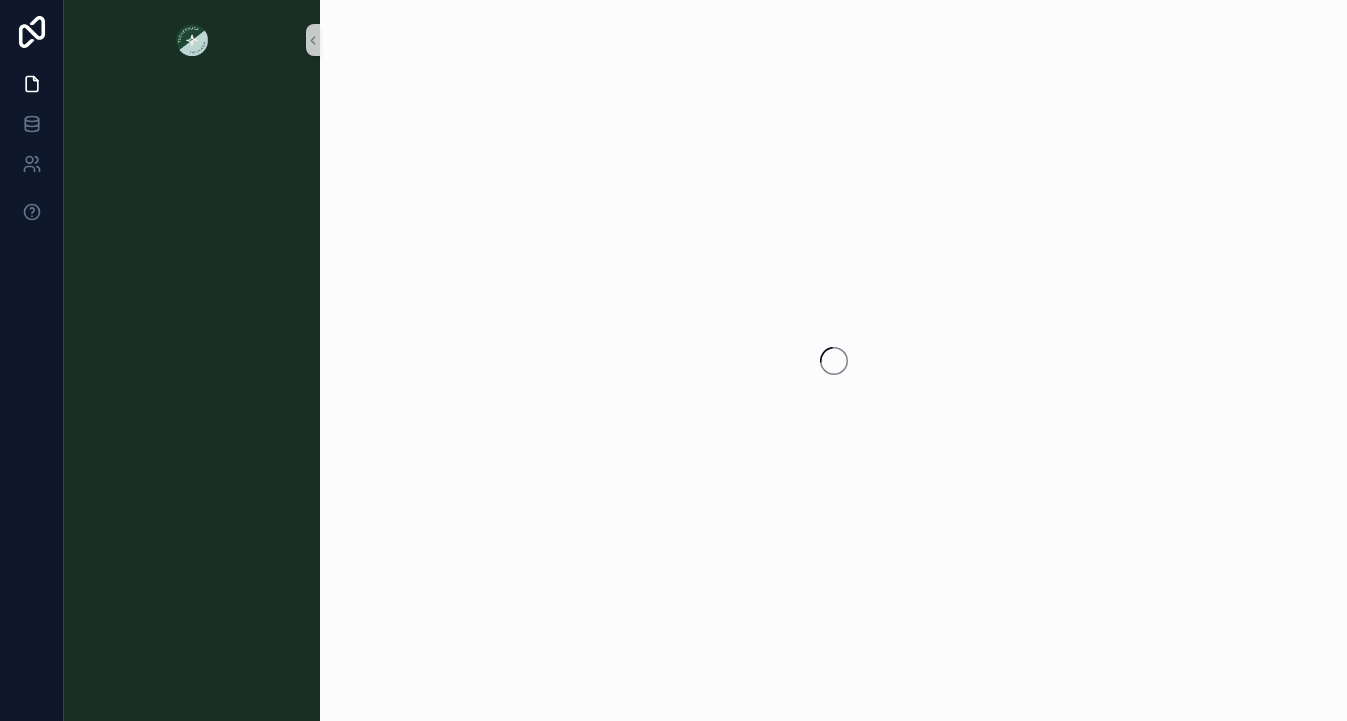 scroll, scrollTop: 0, scrollLeft: 0, axis: both 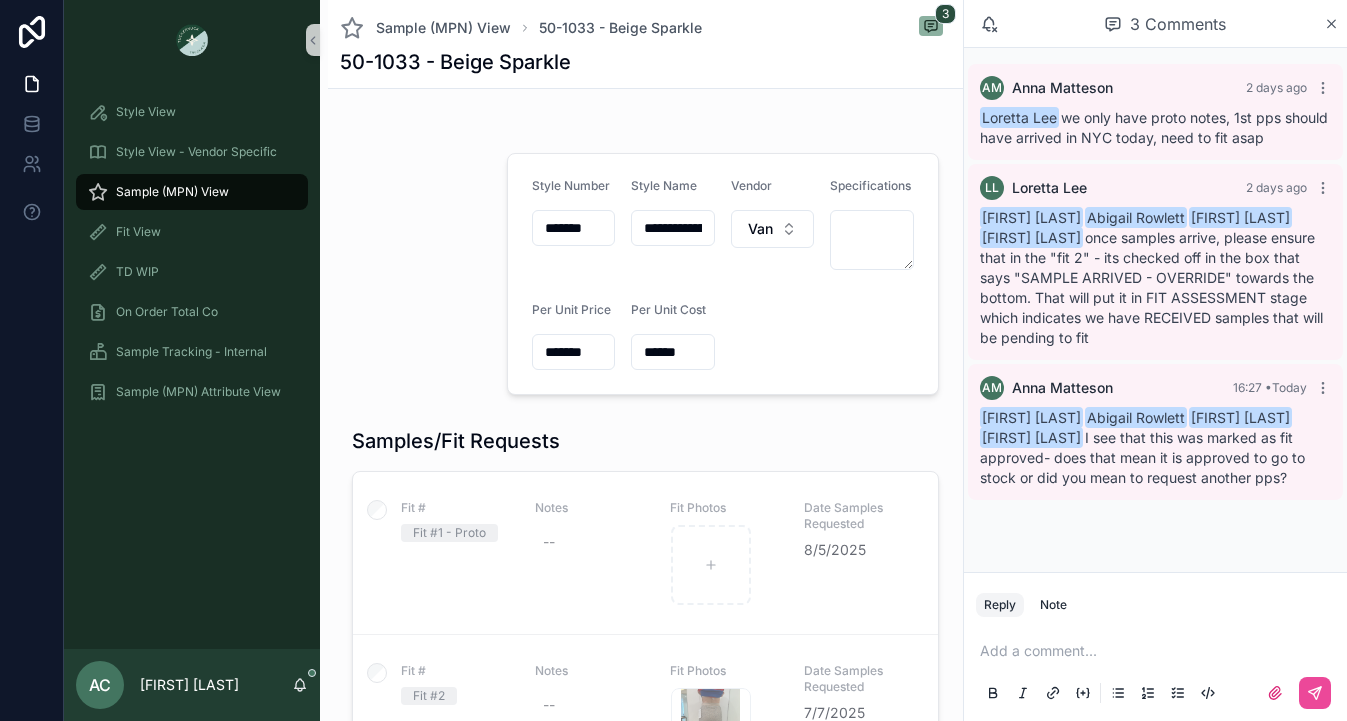 click at bounding box center (413, 274) 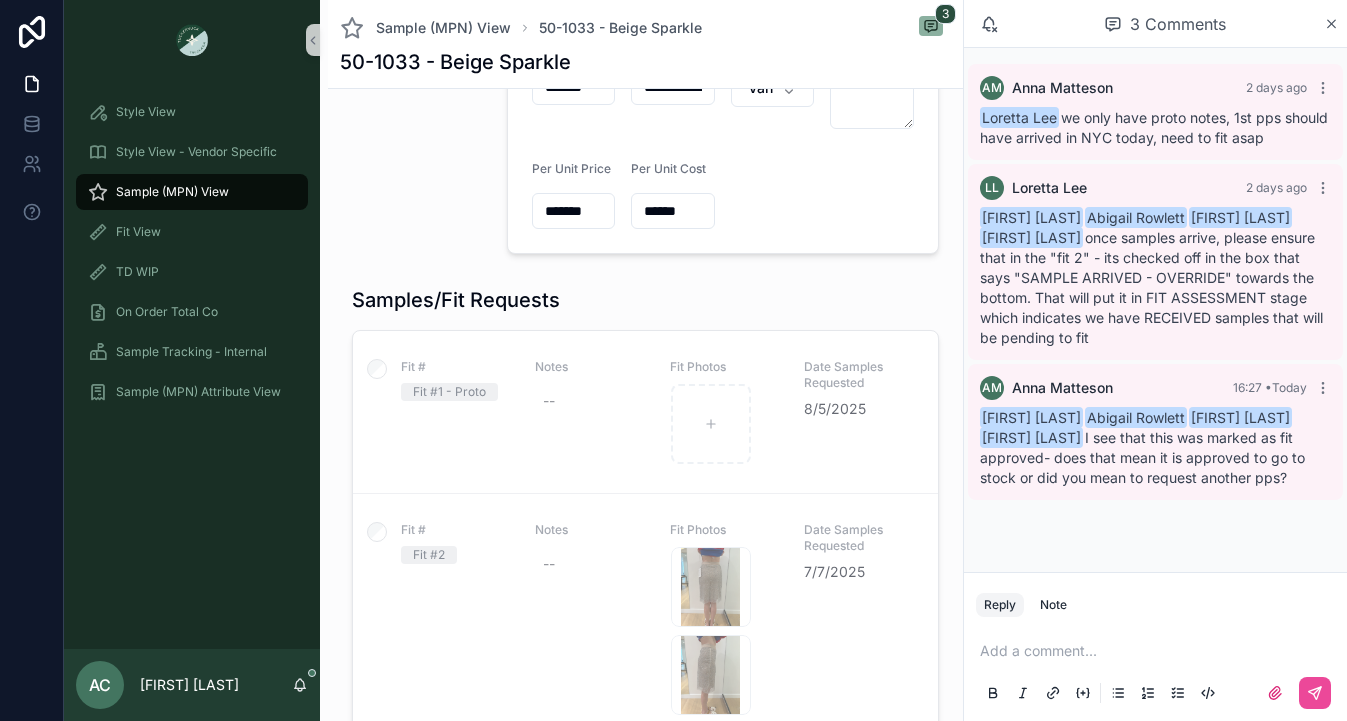 scroll, scrollTop: 294, scrollLeft: 0, axis: vertical 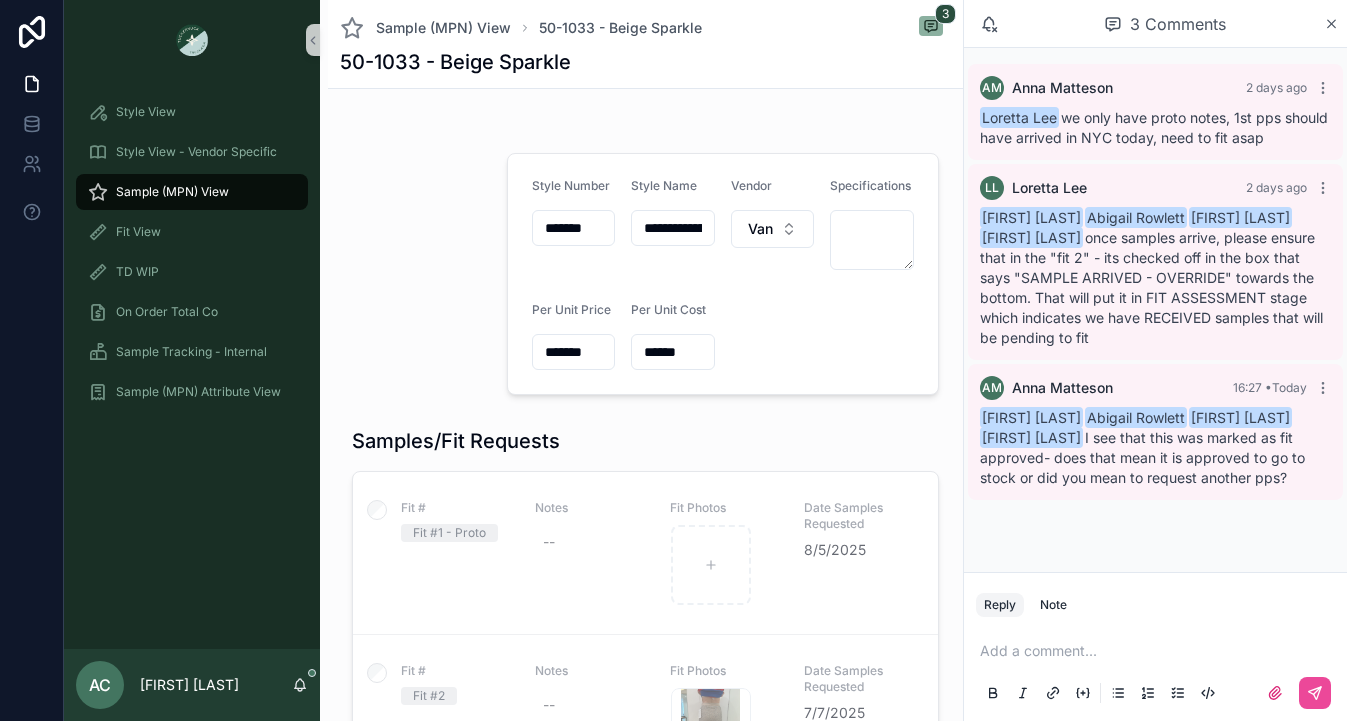 click on "Ava Carr Abigail Rowlett Namwon Moon Katherine Jenkins  once samples arrive, please ensure that in the "fit 2" - its checked off in the box that says "SAMPLE ARRIVED - OVERRIDE" towards the bottom. That will put it in FIT ASSESSMENT stage which indicates we have RECEIVED samples that will be pending to fit" at bounding box center [1151, 277] 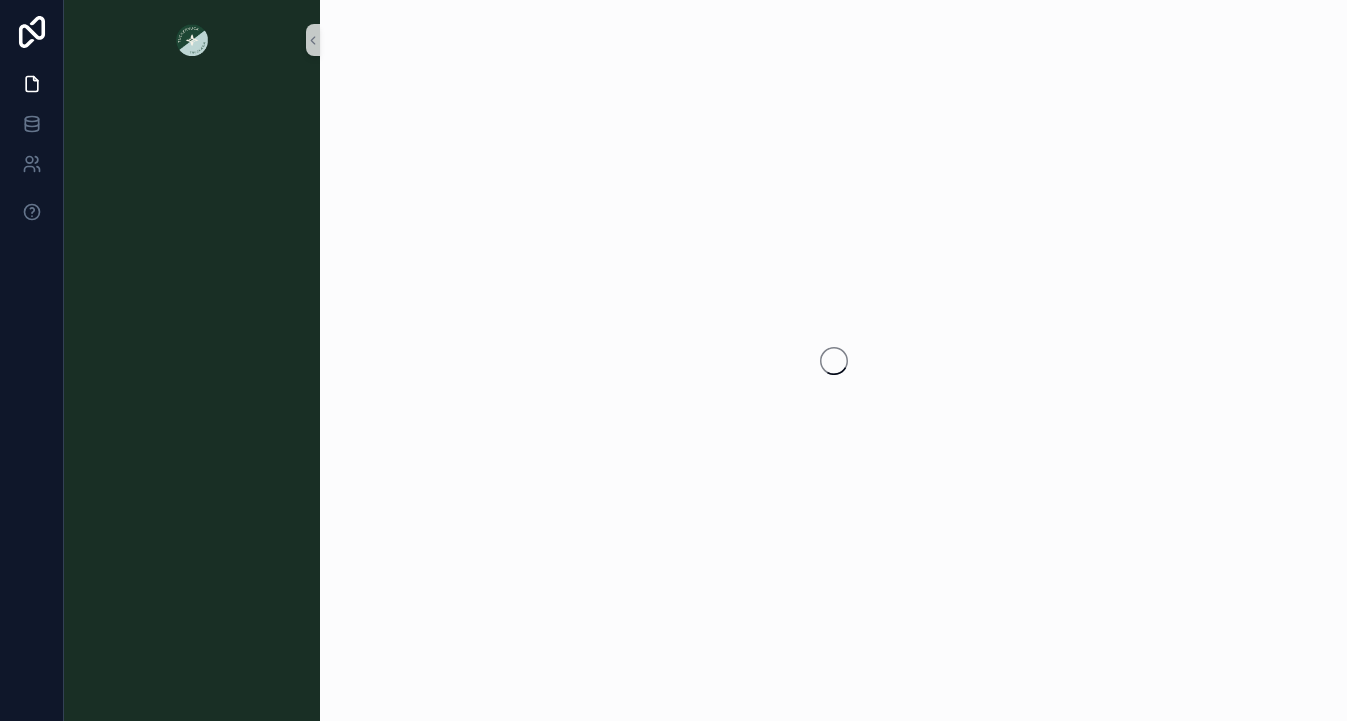 scroll, scrollTop: 0, scrollLeft: 0, axis: both 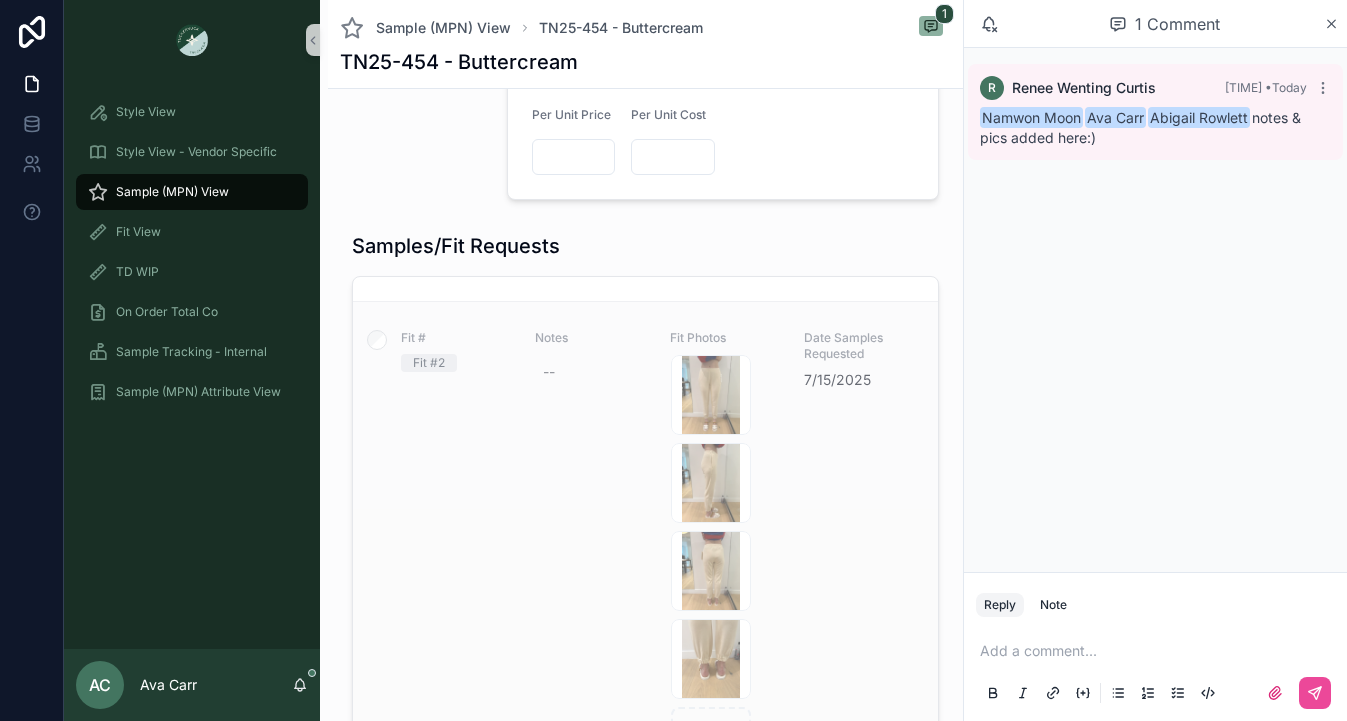 click on "Notes --" at bounding box center (590, 559) 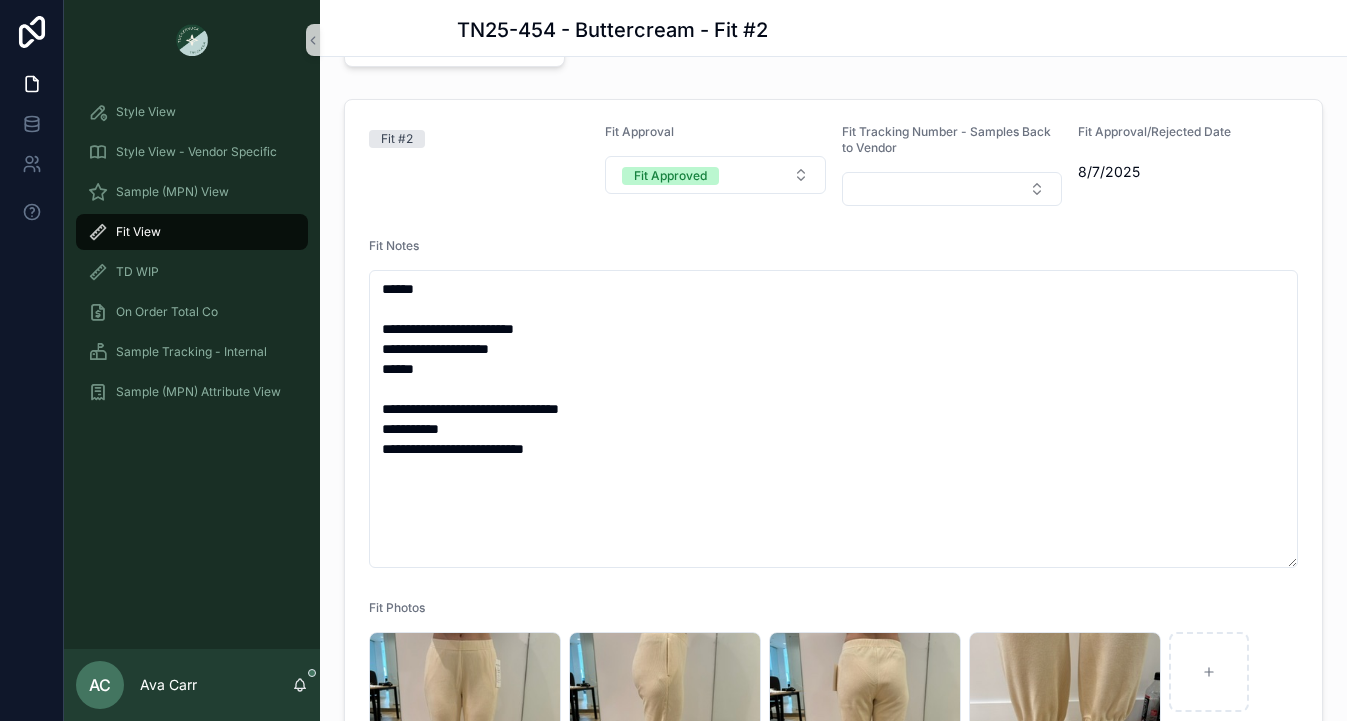 scroll, scrollTop: 365, scrollLeft: 0, axis: vertical 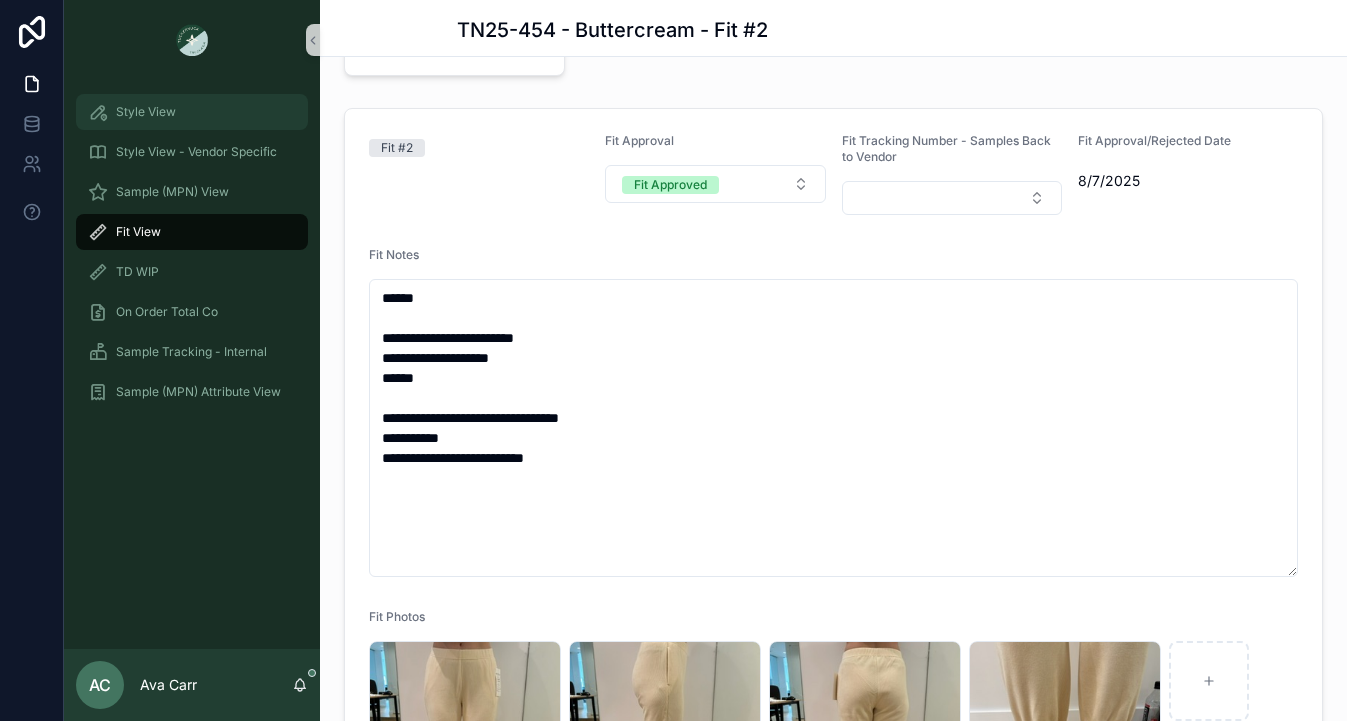 click on "Style View" at bounding box center [192, 112] 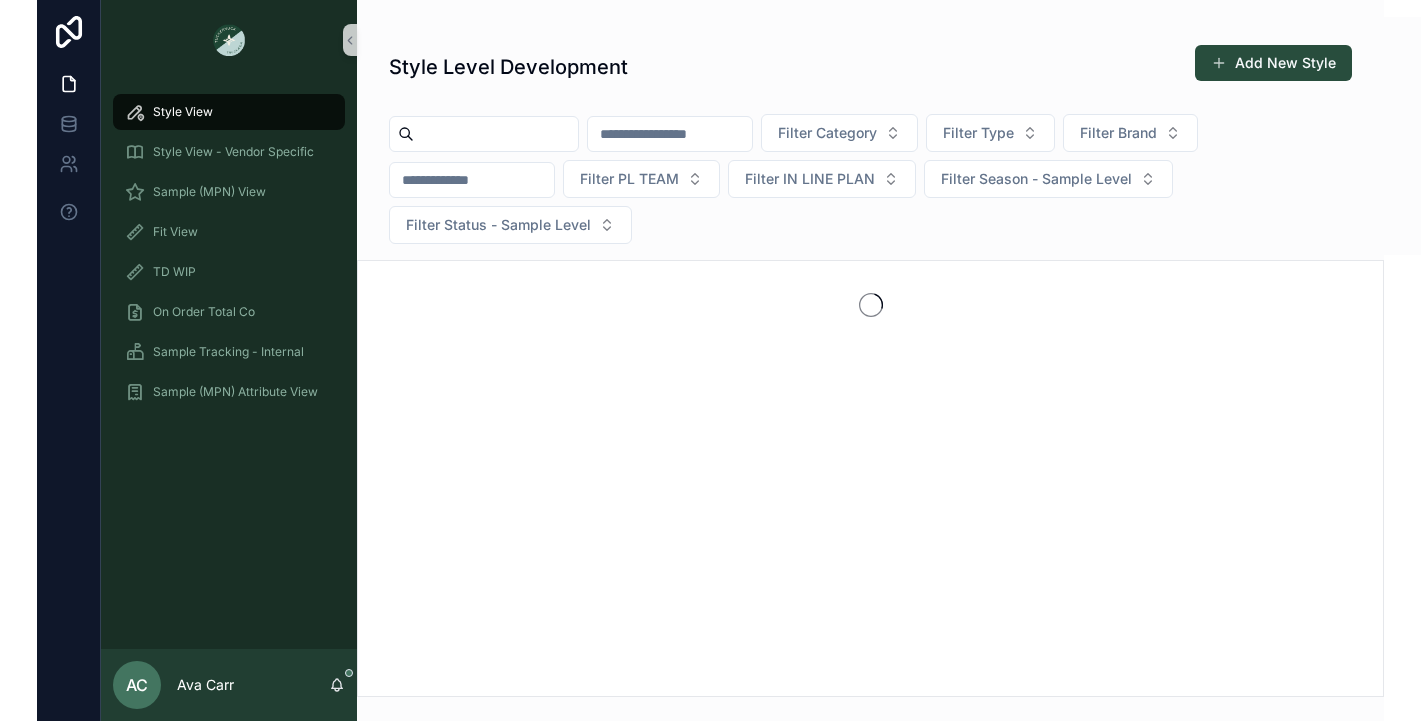 scroll, scrollTop: 0, scrollLeft: 0, axis: both 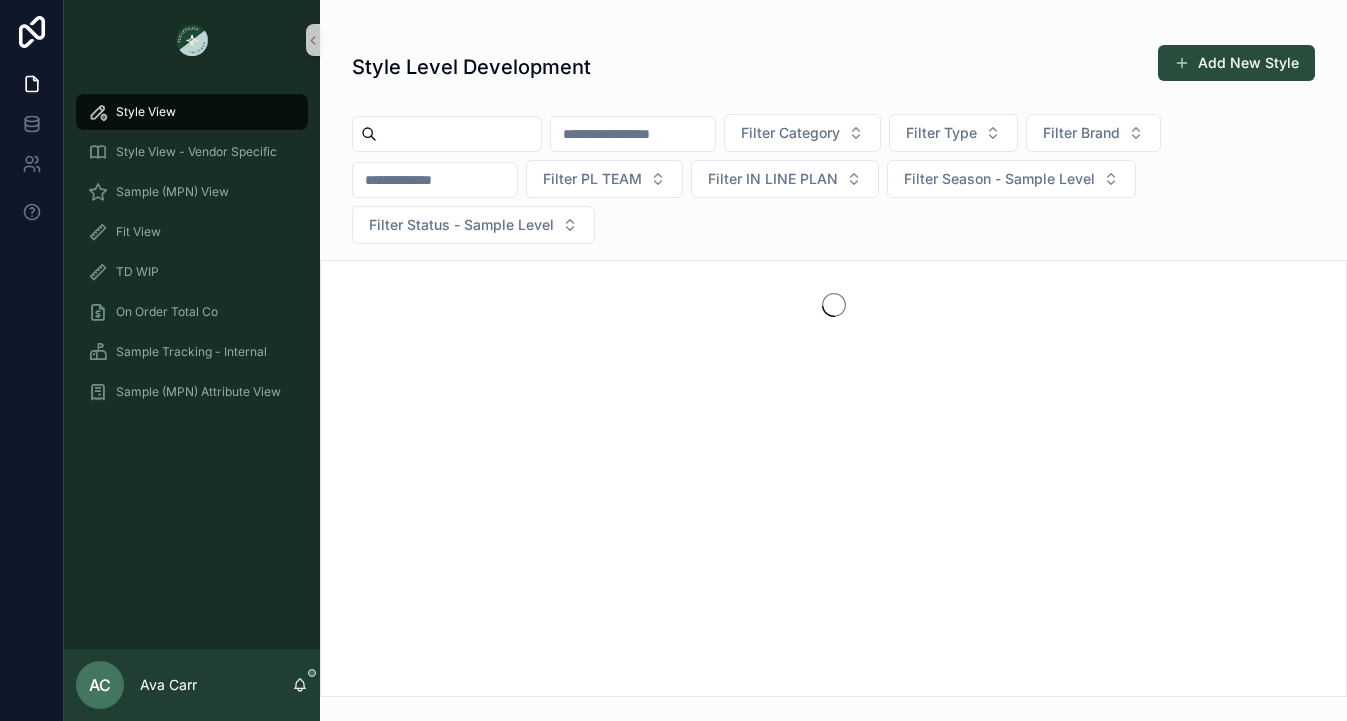 click at bounding box center (459, 134) 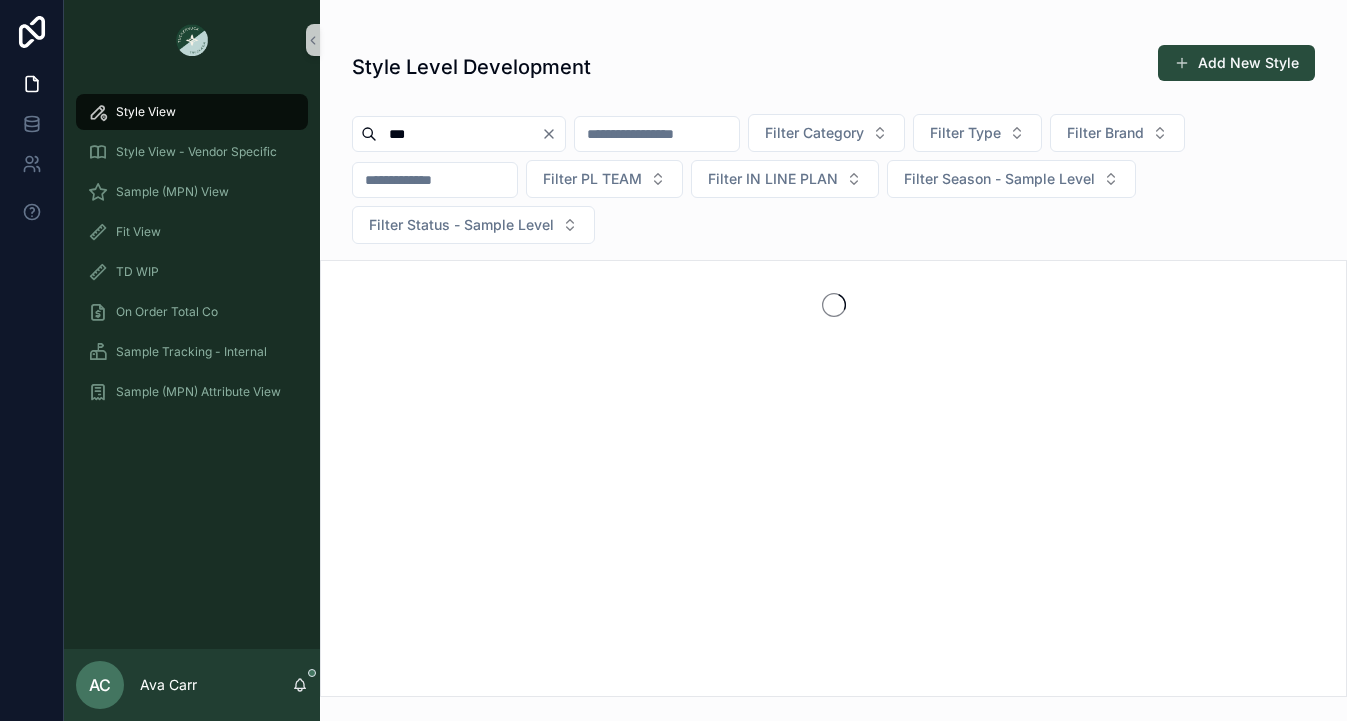 type on "***" 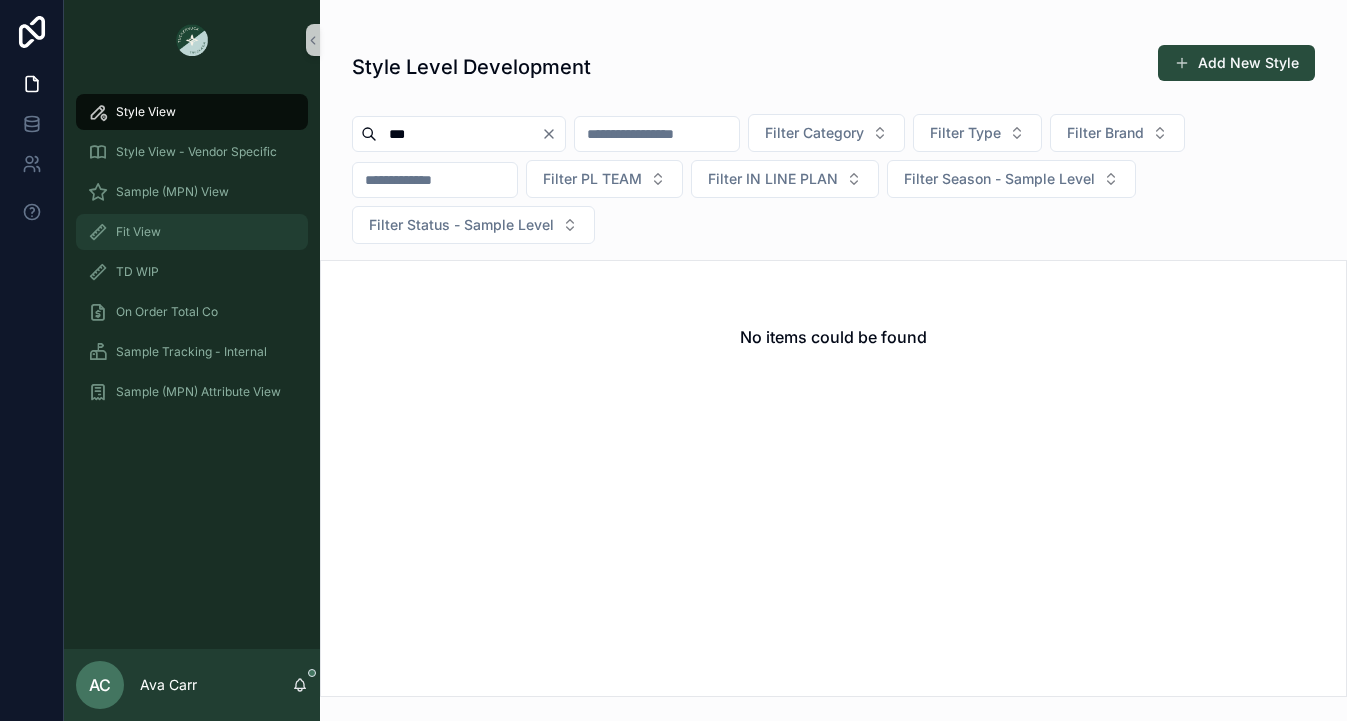 click on "Fit View" at bounding box center [192, 232] 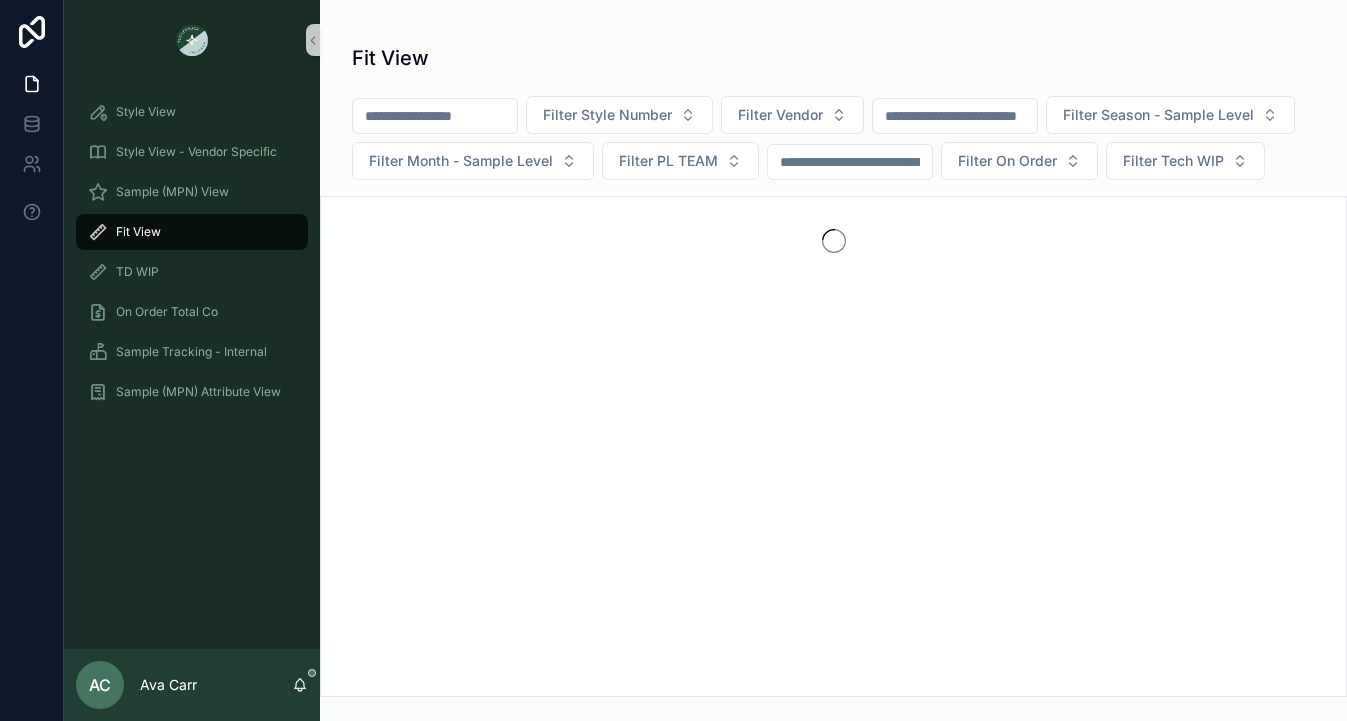 click at bounding box center [435, 116] 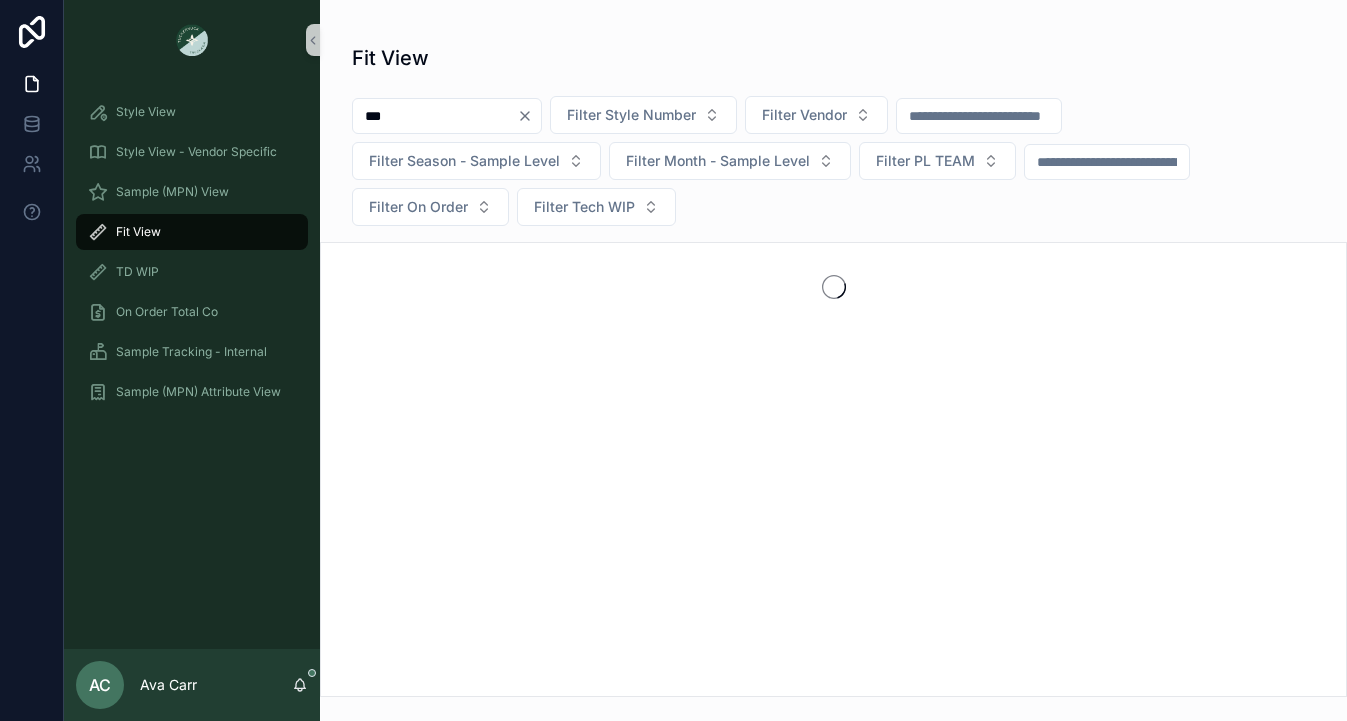 type on "***" 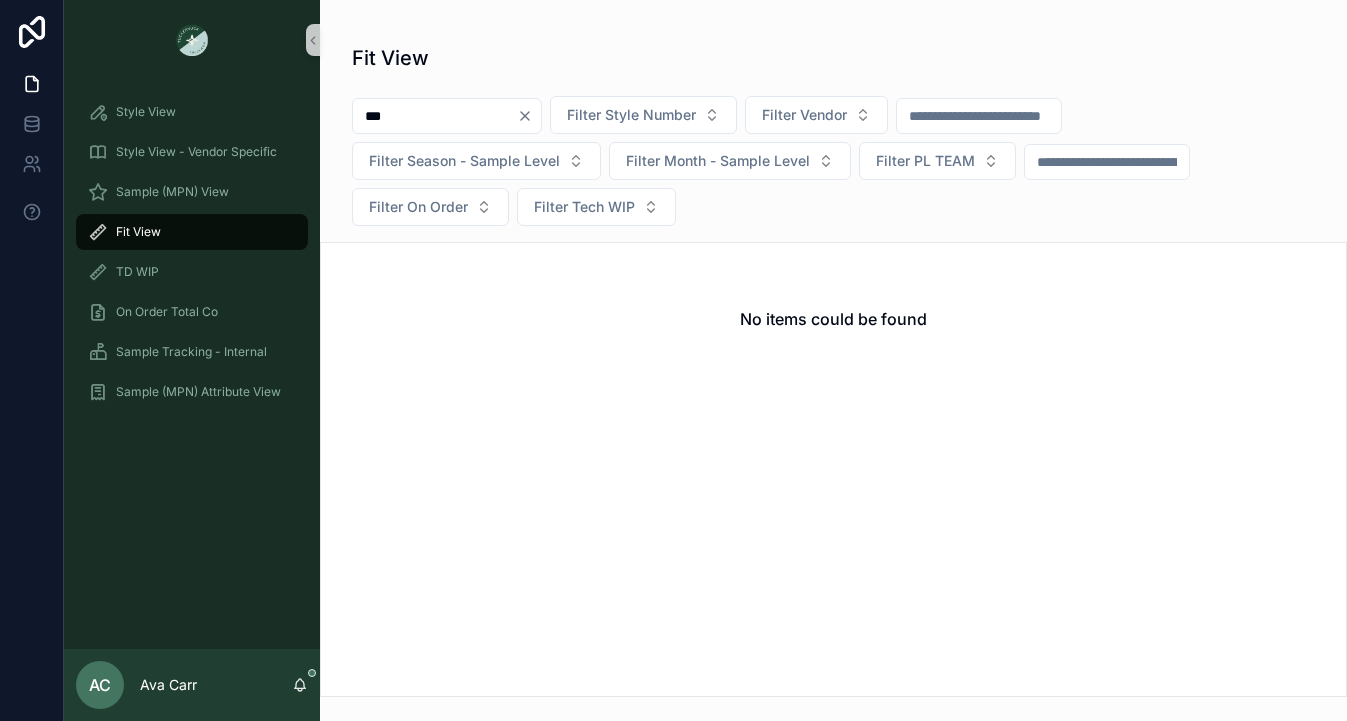 click 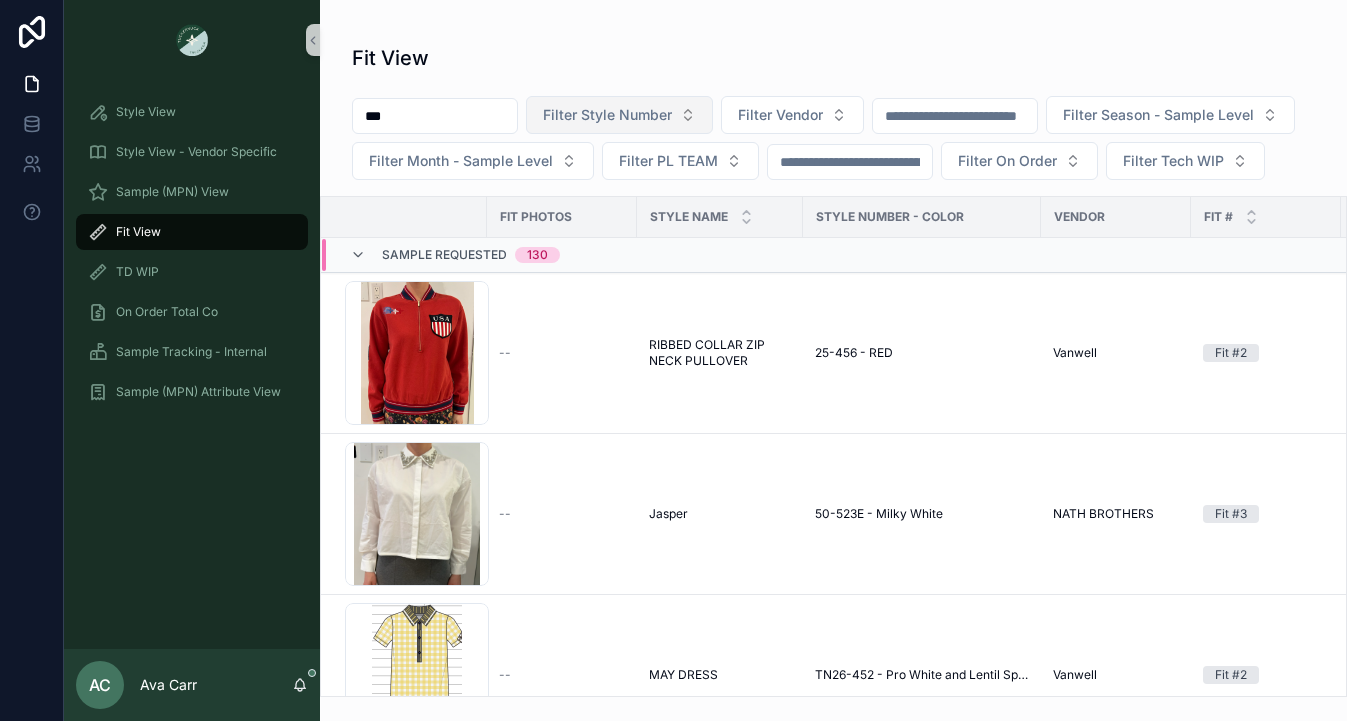 click on "Filter Style Number" at bounding box center (619, 115) 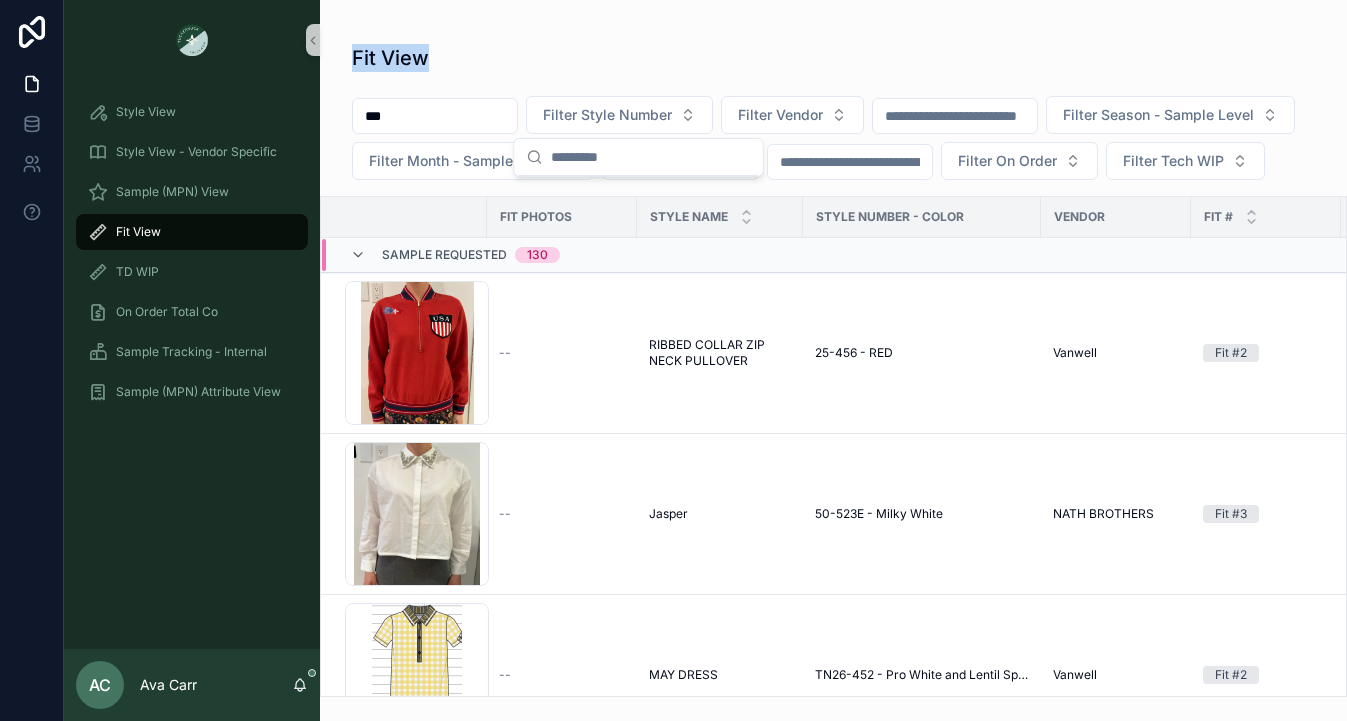 click on "Fit View" at bounding box center (833, 58) 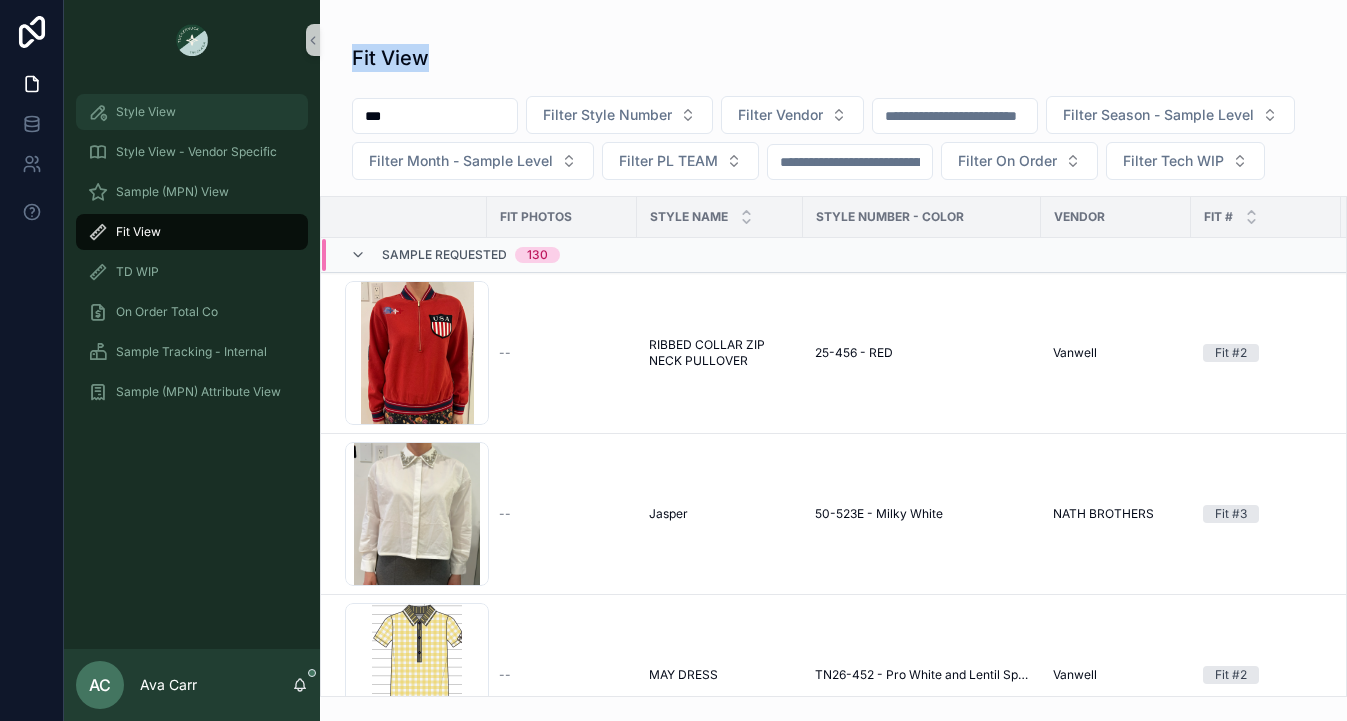 click on "Style View" at bounding box center [192, 112] 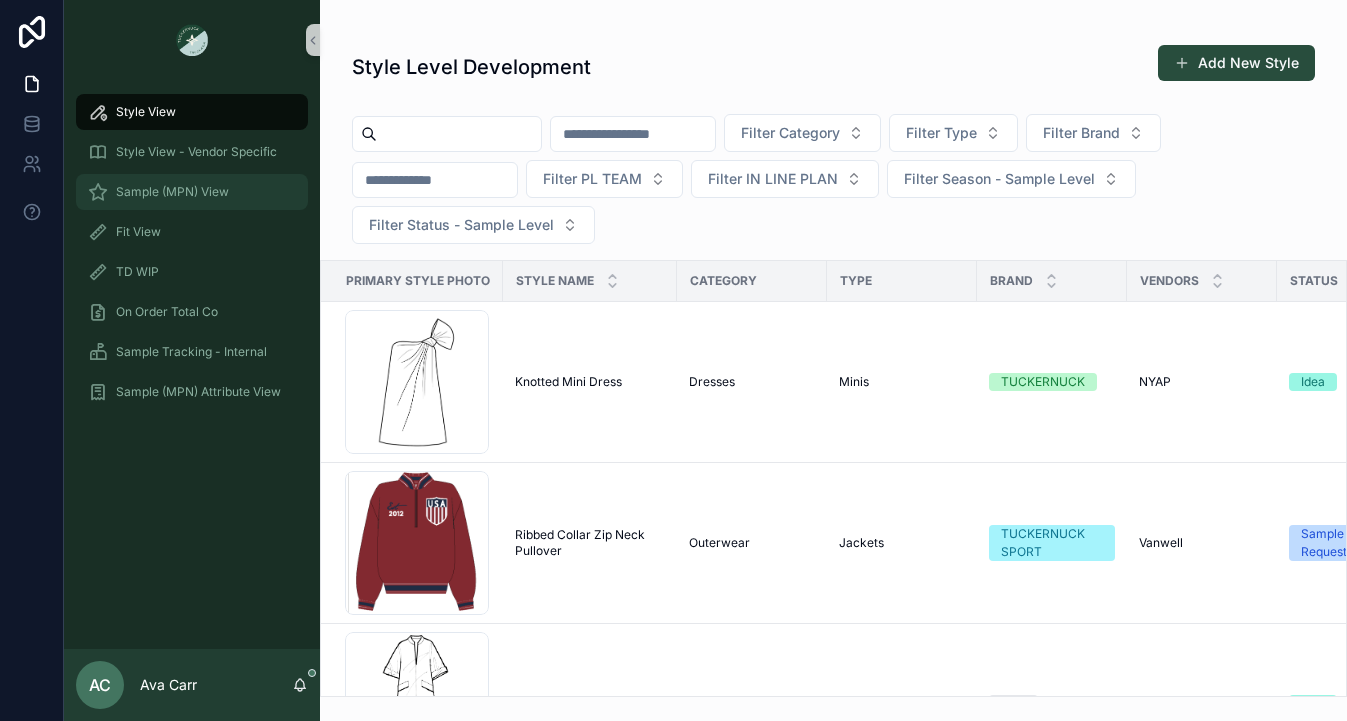 click on "Sample (MPN) View" at bounding box center (192, 192) 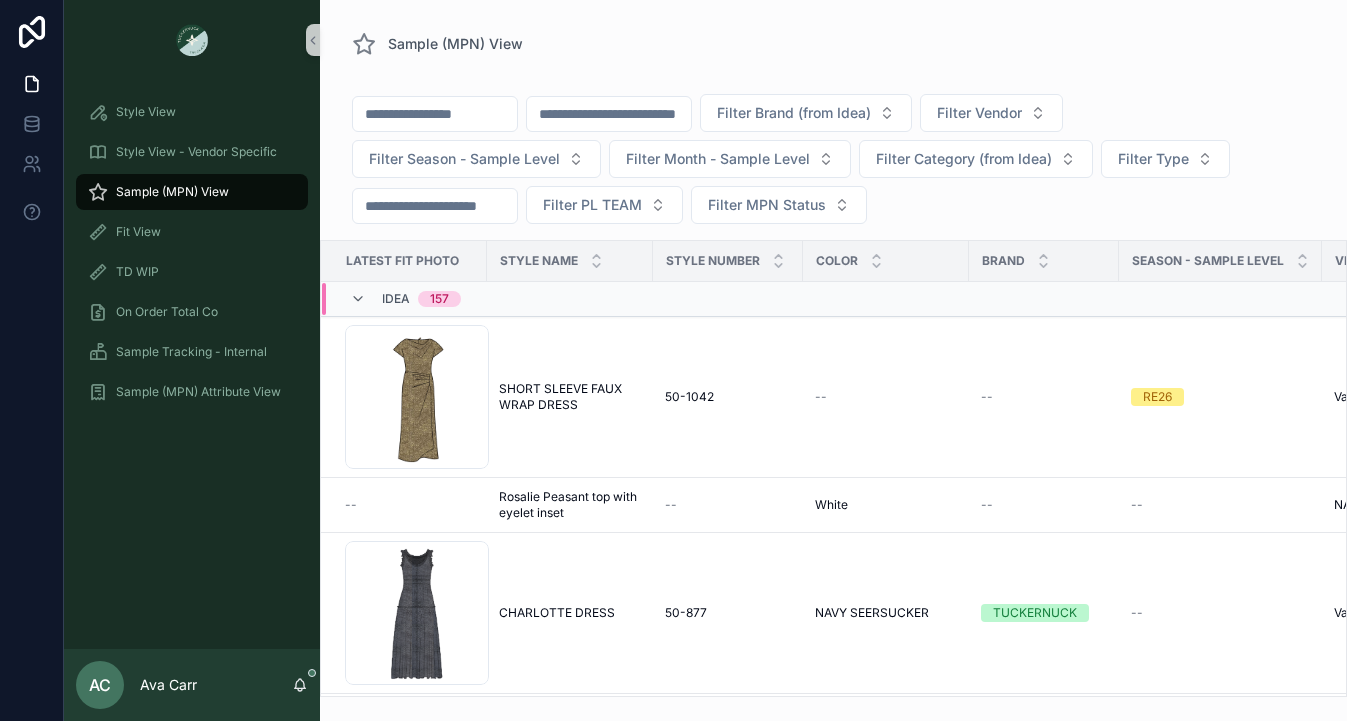click at bounding box center [609, 114] 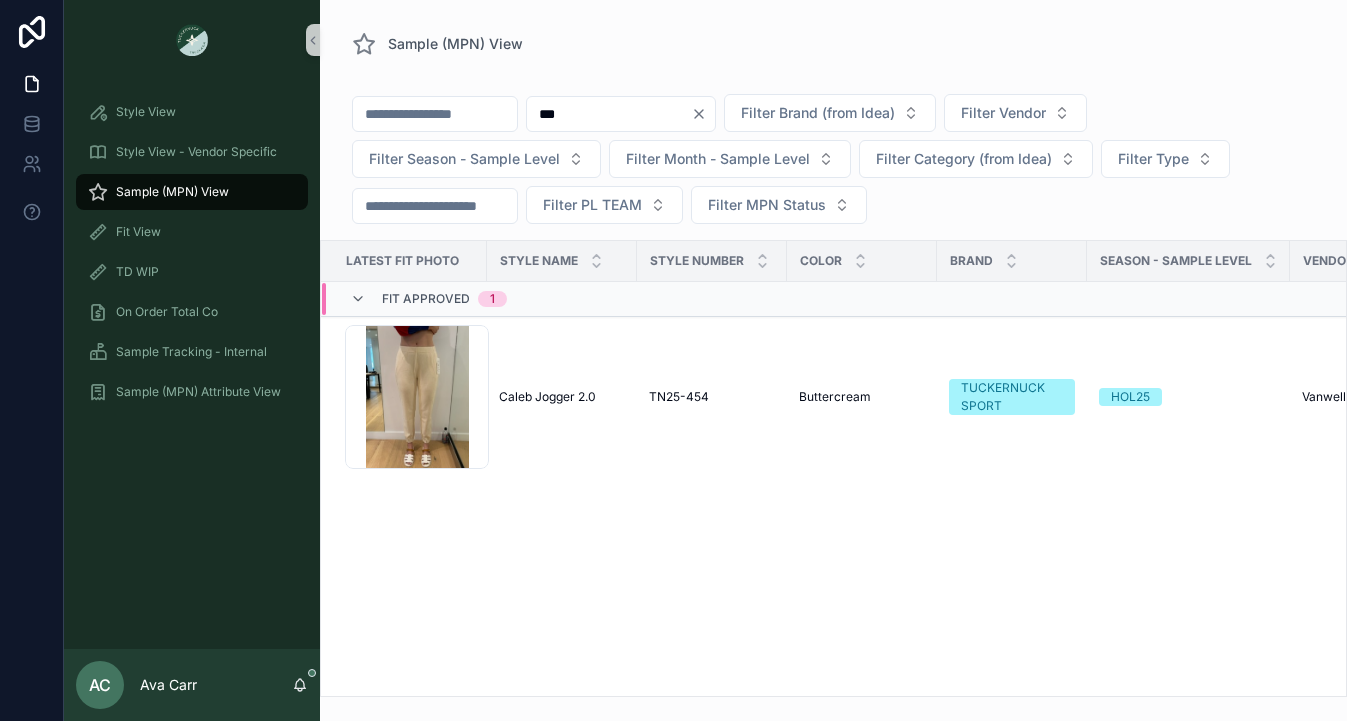 type on "***" 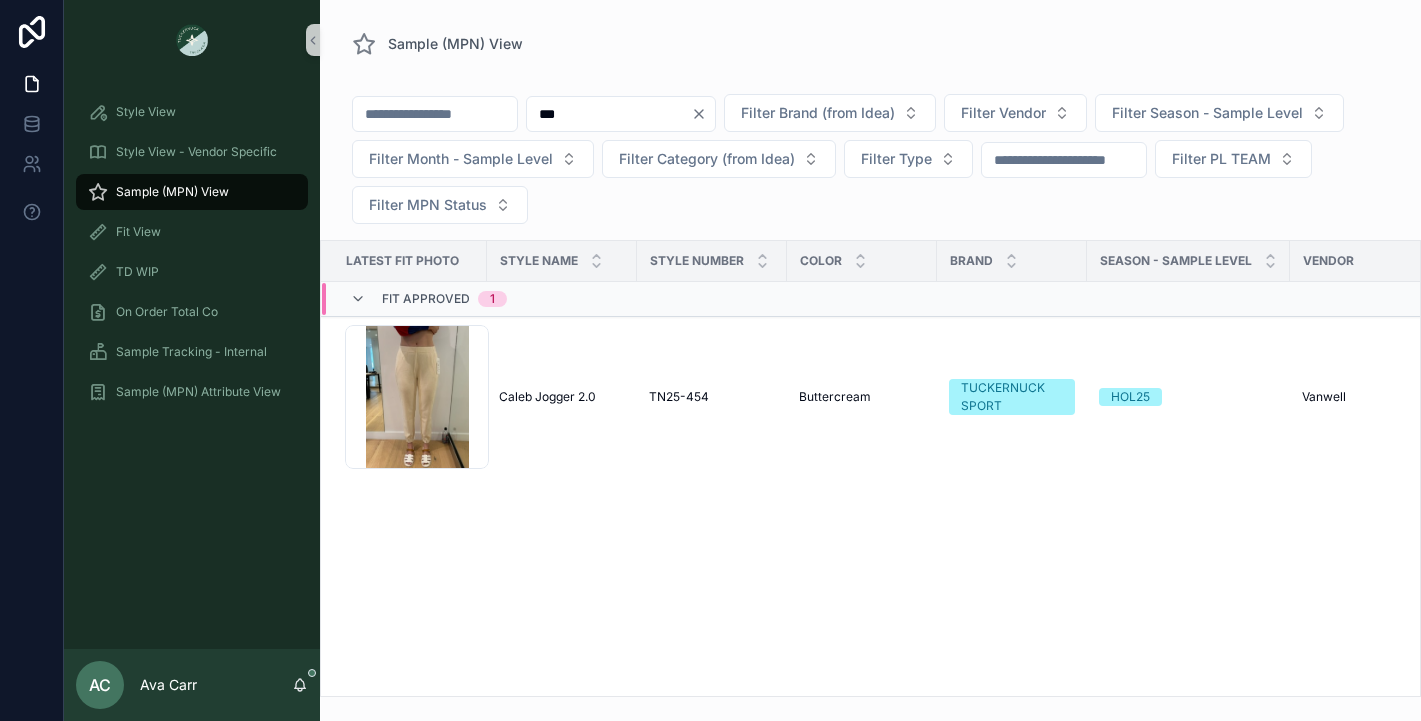 click at bounding box center [435, 114] 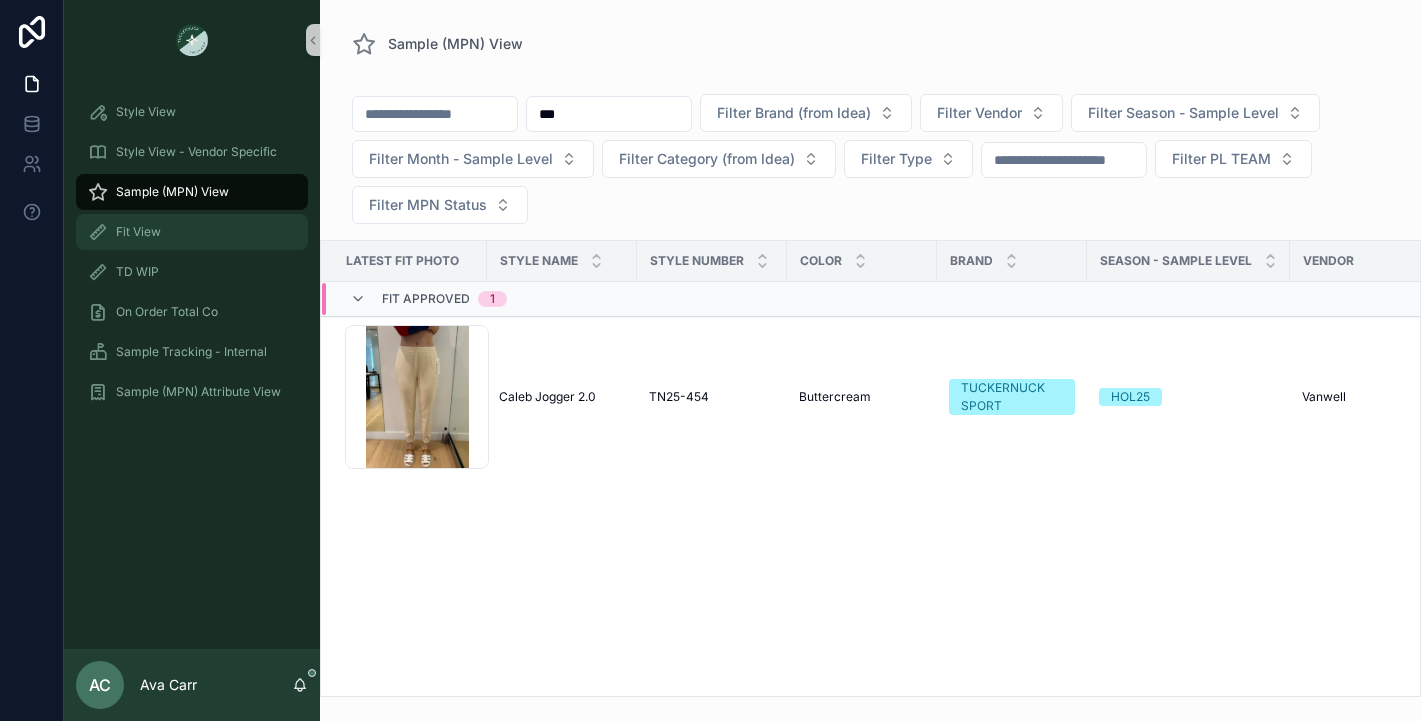 click on "Fit View" at bounding box center [192, 232] 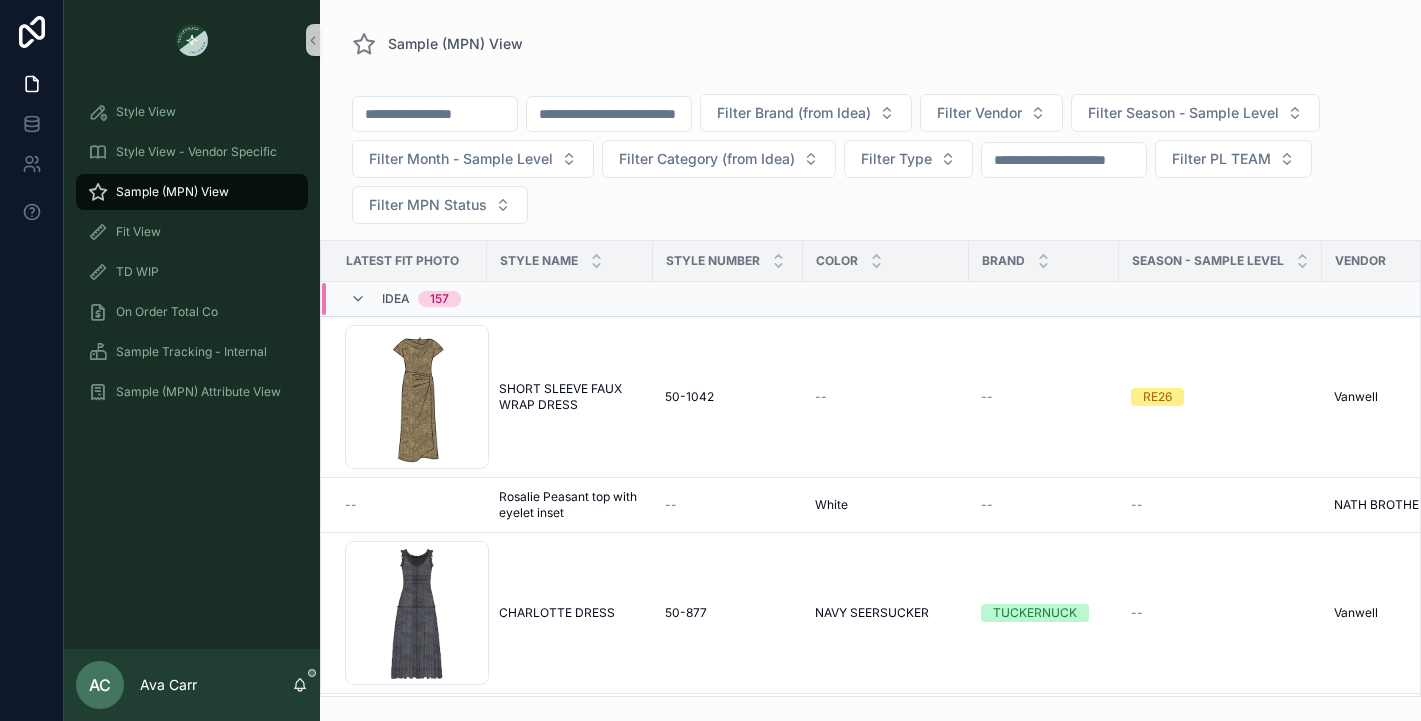 click at bounding box center (609, 114) 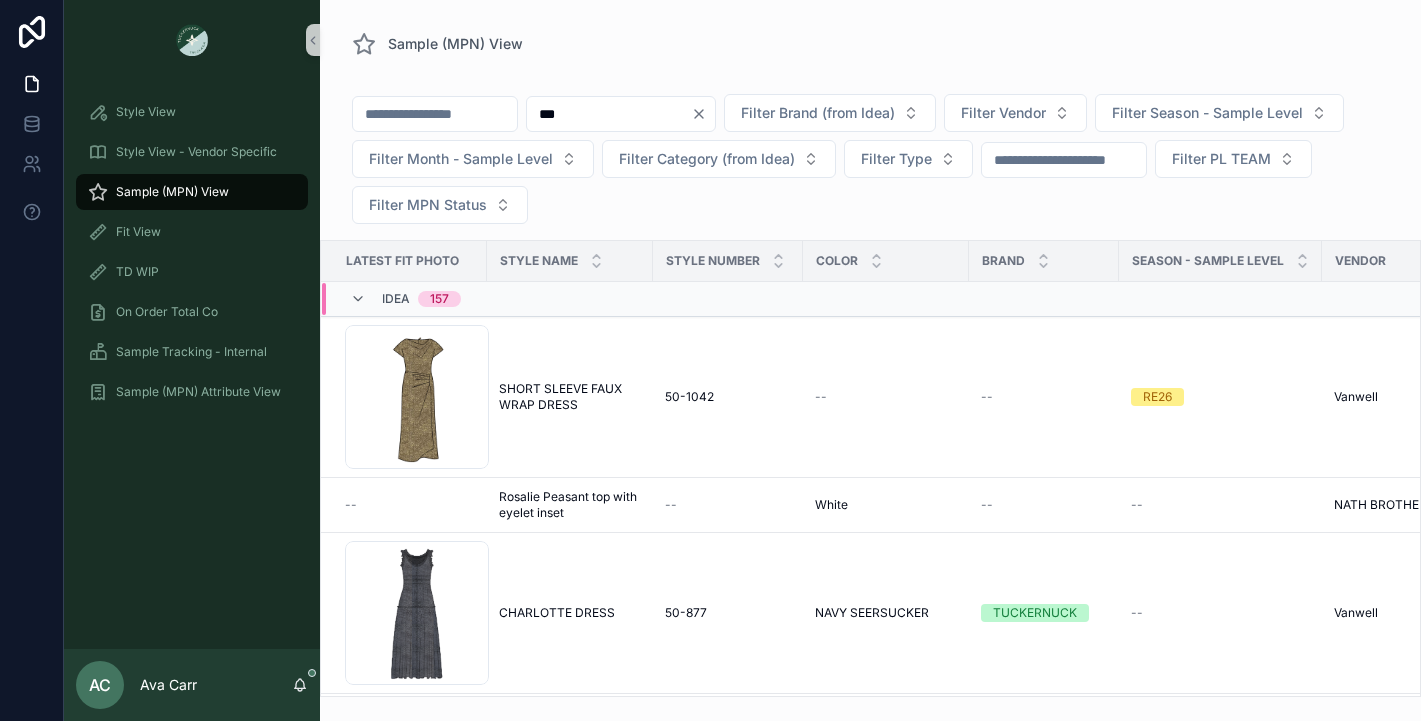 type on "***" 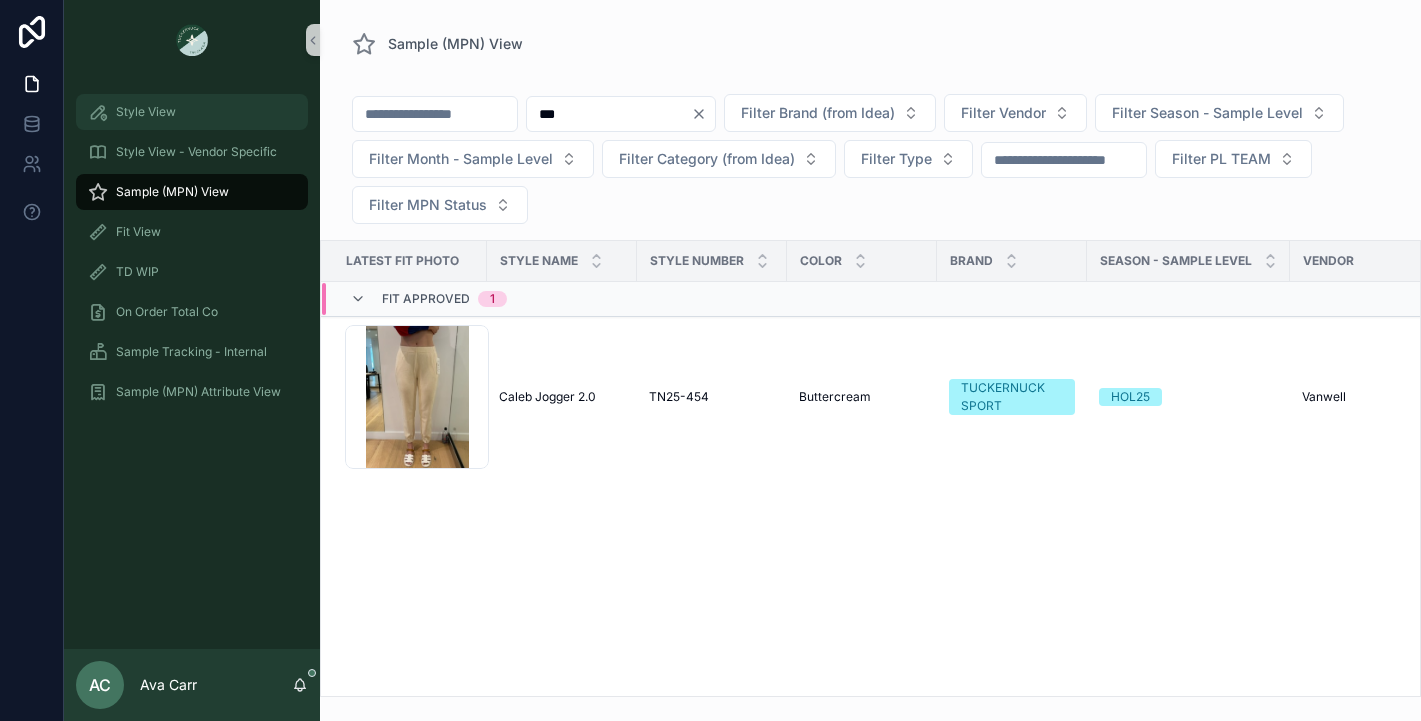 click on "Style View" at bounding box center (192, 112) 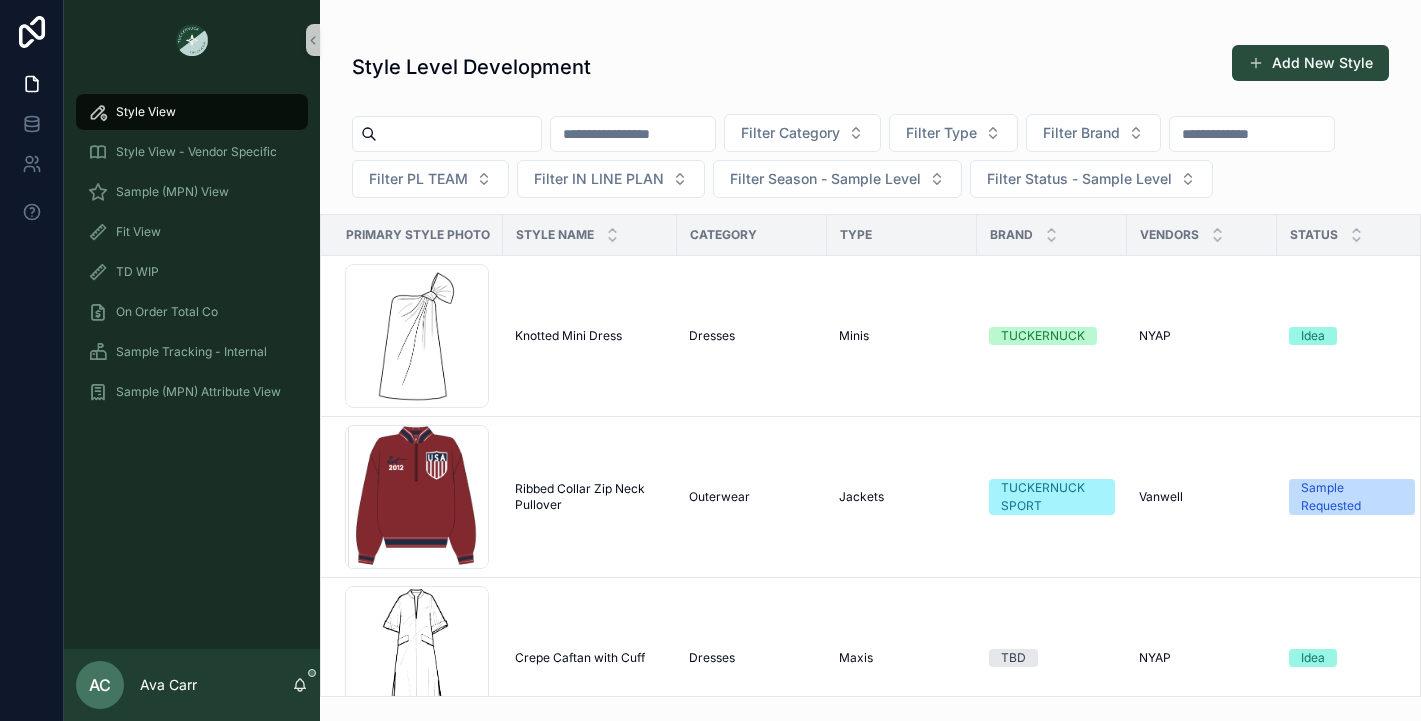 click at bounding box center [633, 134] 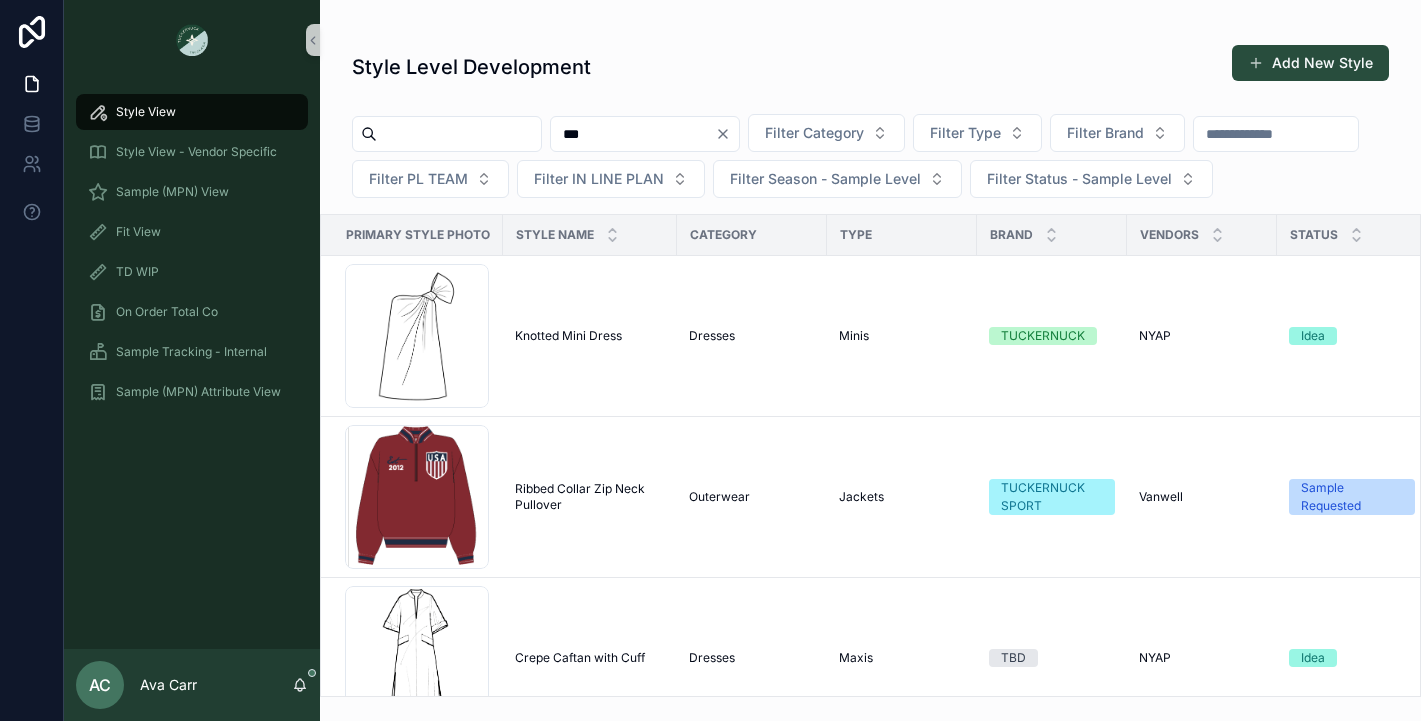 type on "***" 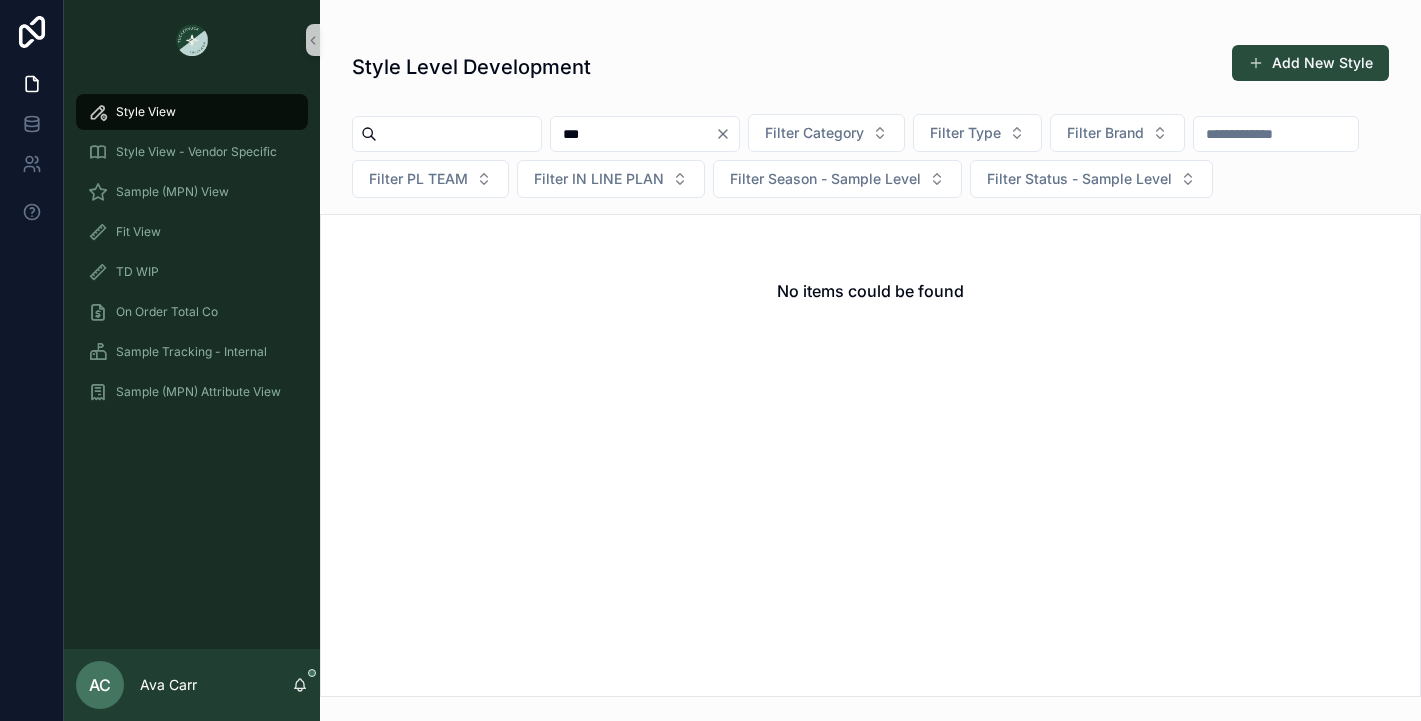 click 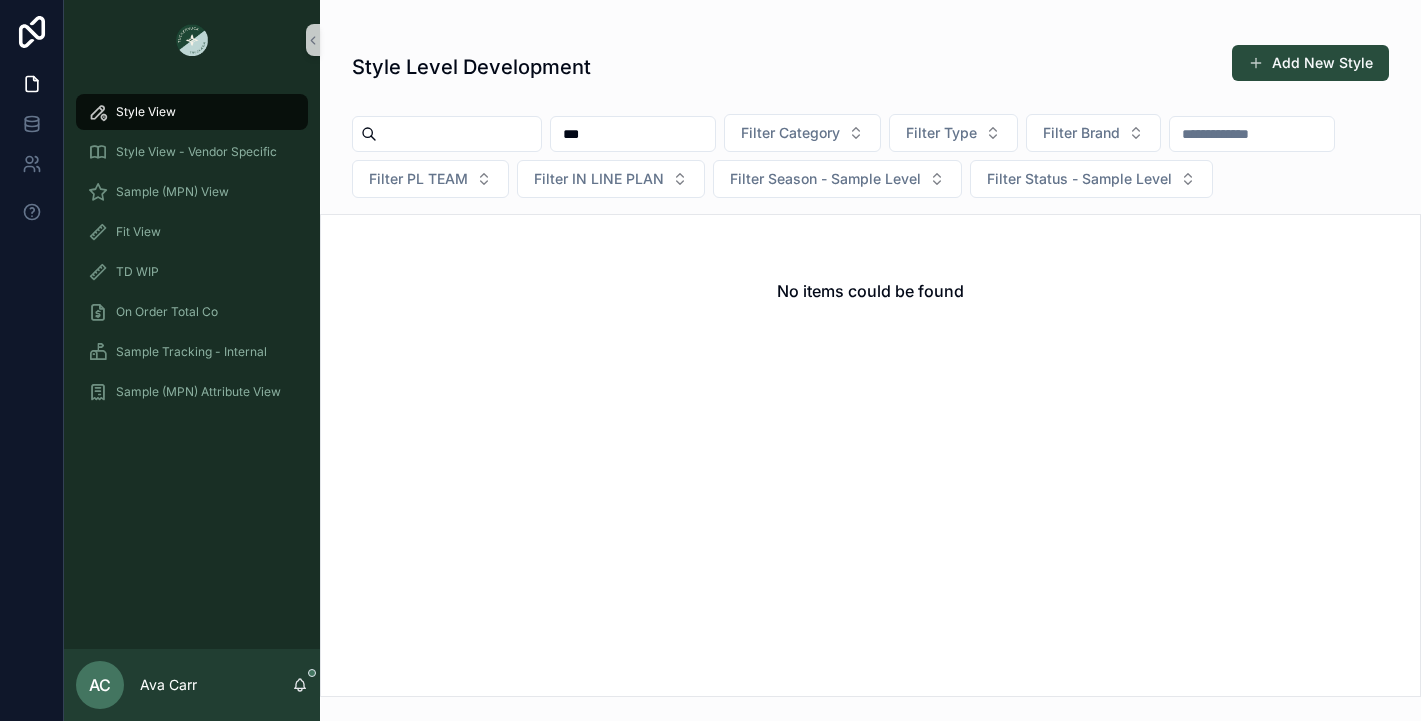 click on "Style Level Development Add New Style" at bounding box center (870, 67) 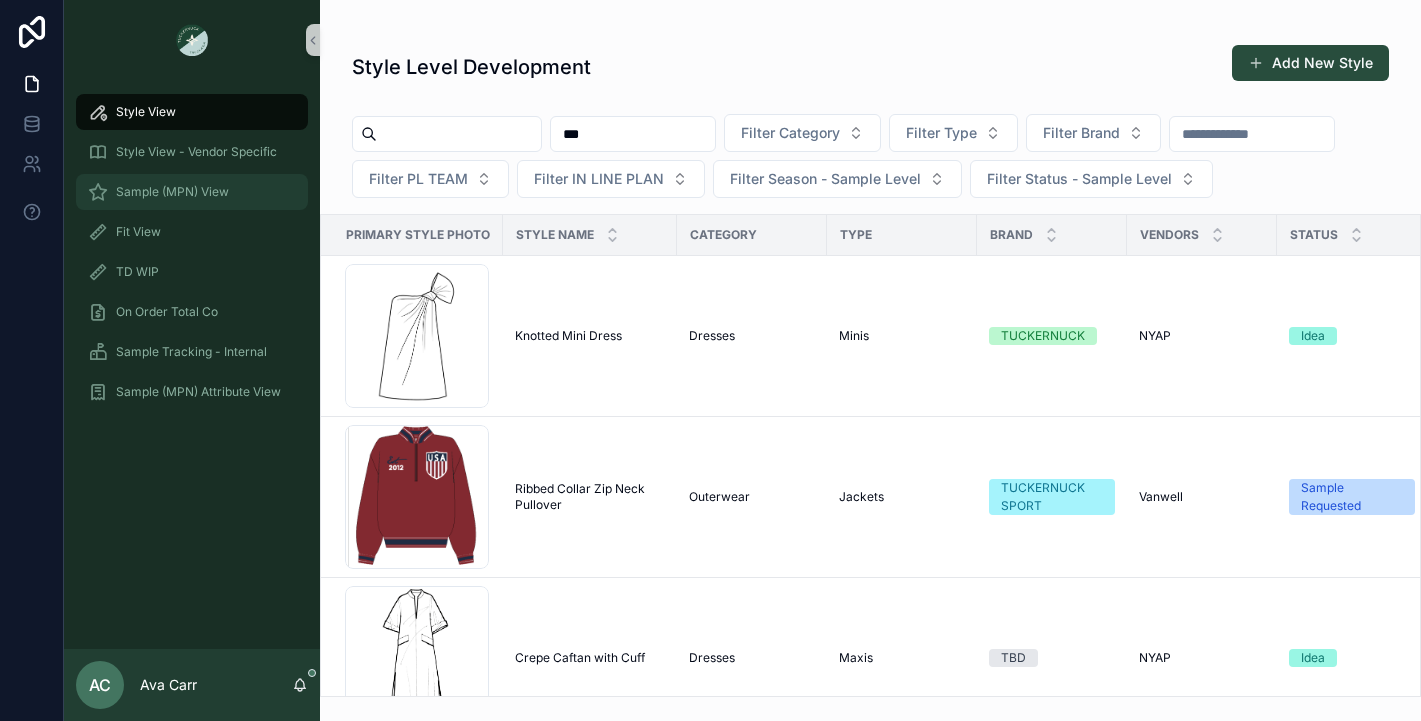 click on "Sample (MPN) View" at bounding box center [172, 192] 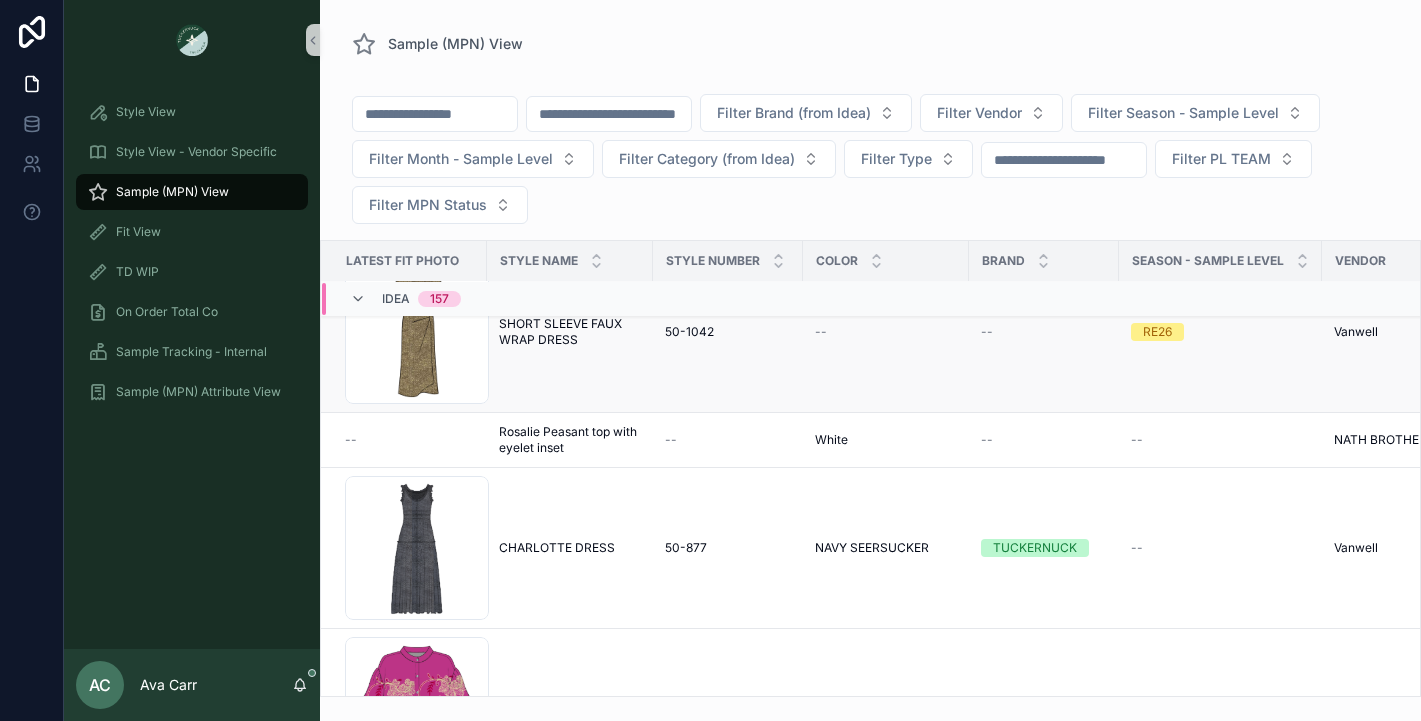 scroll, scrollTop: 0, scrollLeft: 0, axis: both 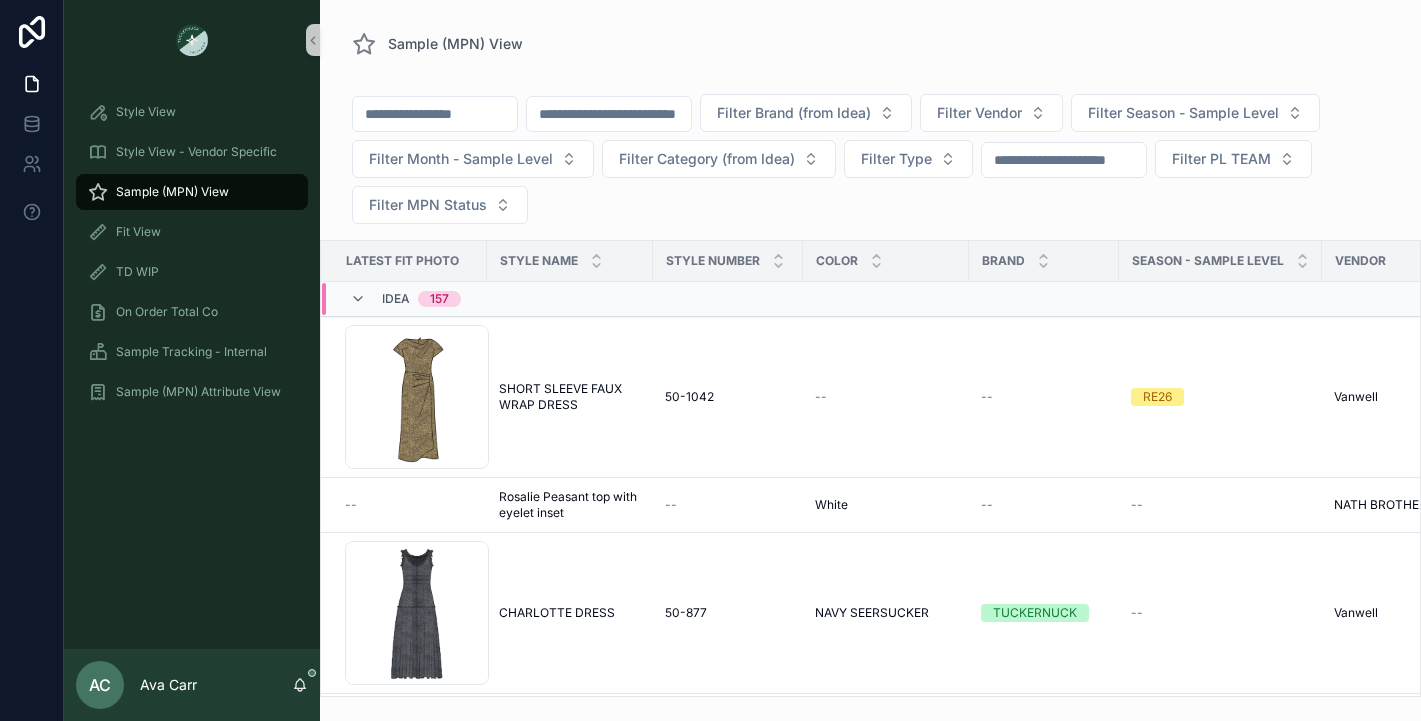 click on "Filter Brand (from Idea) Filter Vendor Filter Season - Sample Level Filter  Month - Sample Level Filter Category (from Idea) Filter Type Filter PL TEAM Filter MPN Status Latest Fit Photo Style Name Style Number Color Brand  Season - Sample Level Vendor Latest Fit Date FIRST SAMPLE REQUEST DATE Vendor Notes - Overarching # of Fits COO Idea 157 image .png SHORT SLEEVE FAUX WRAP DRESS SHORT SLEEVE FAUX WRAP DRESS 50-1042 50-1042 -- -- RE26 Vanwell [DATE] [DATE] [DATE] [DATE] -- 2 2 [COUNTRY] -- Rosalie Peasant top with eyelet inset Rosalie Peasant top with eyelet inset -- White White -- -- NATH BROTHERS -- -- -- 1 1 [COUNTRY] Screenshot-2025-07-17-at-5.02.48-PM .png CHARLOTTE DRESS CHARLOTTE DRESS 50-877 50-877 NAVY SEERSUCKER NAVY SEERSUCKER TUCKERNUCK -- Vanwell -- -- -- 1 1 Select a COO Screenshot-2025-07-17-at-4.23.25-PM .png JULIET POET TOP JULIET POET TOP 50-836E 50-836E EMBROIDERED ON PINK AS HEADER EMBROIDERED ON PINK AS HEADER TUCKERNUCK -- Vanwell -- -- -- 1 1 Select a COO .png 50-824 50-824 TUCKERNUCK" at bounding box center (870, 376) 